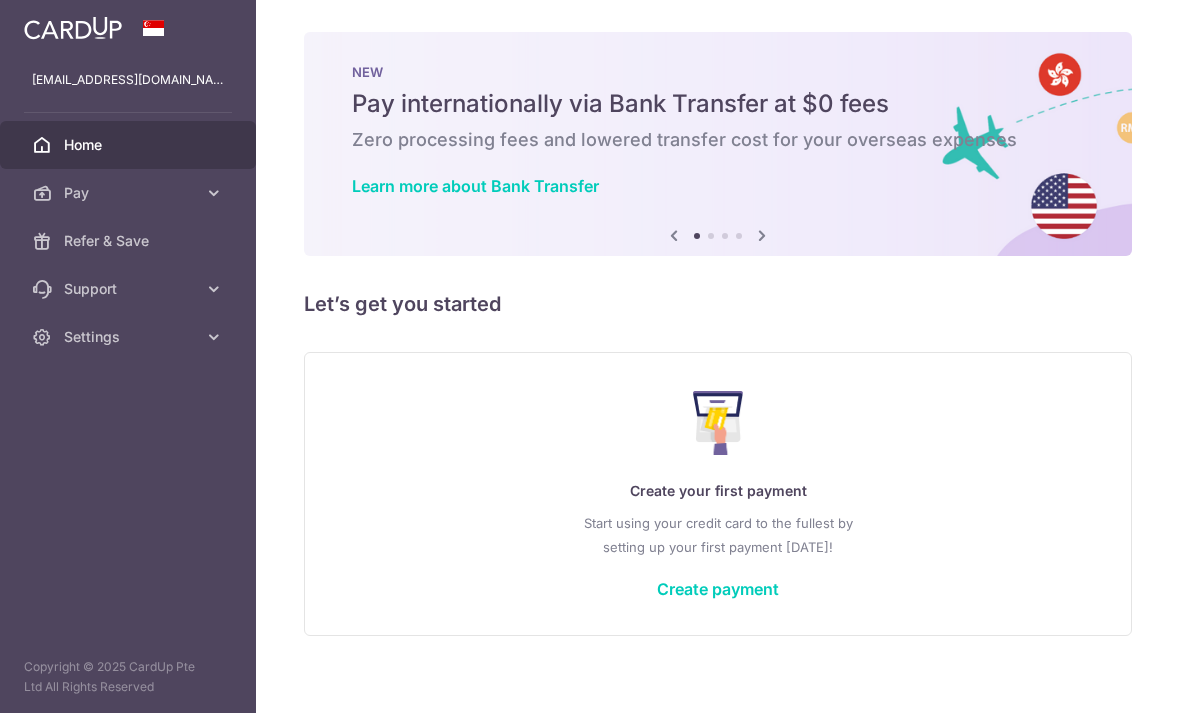 scroll, scrollTop: 64, scrollLeft: 0, axis: vertical 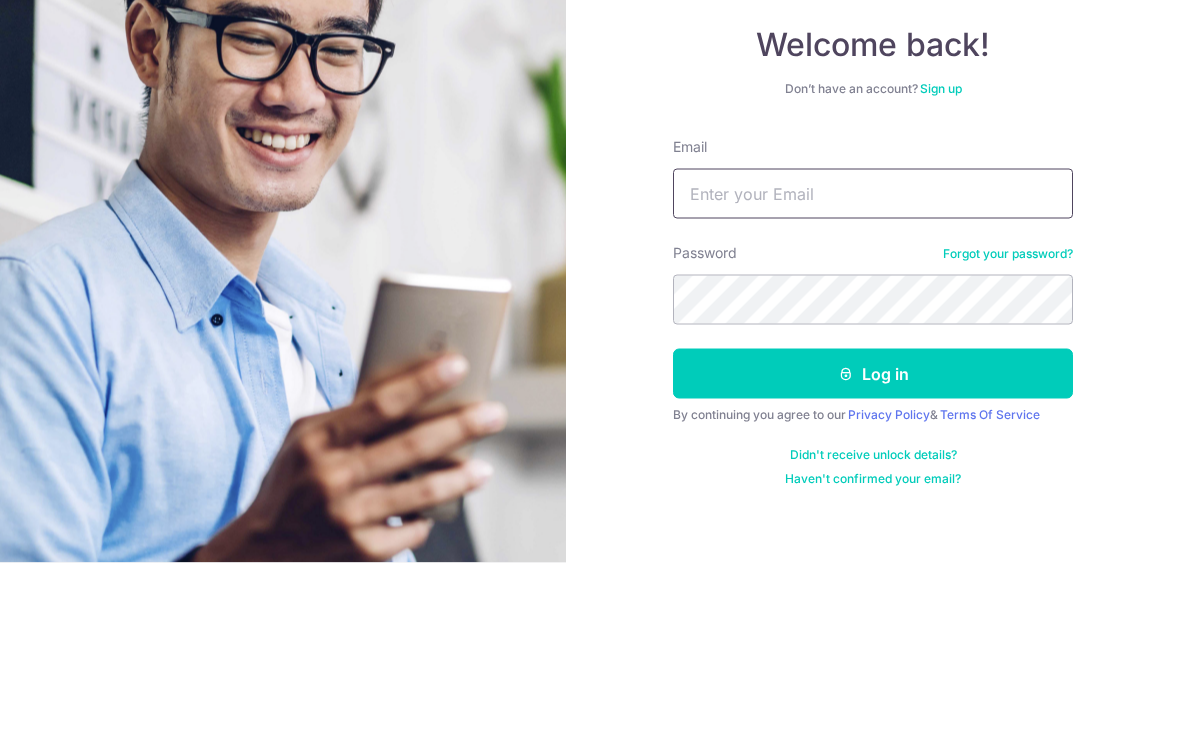 type on "[EMAIL_ADDRESS][DOMAIN_NAME]" 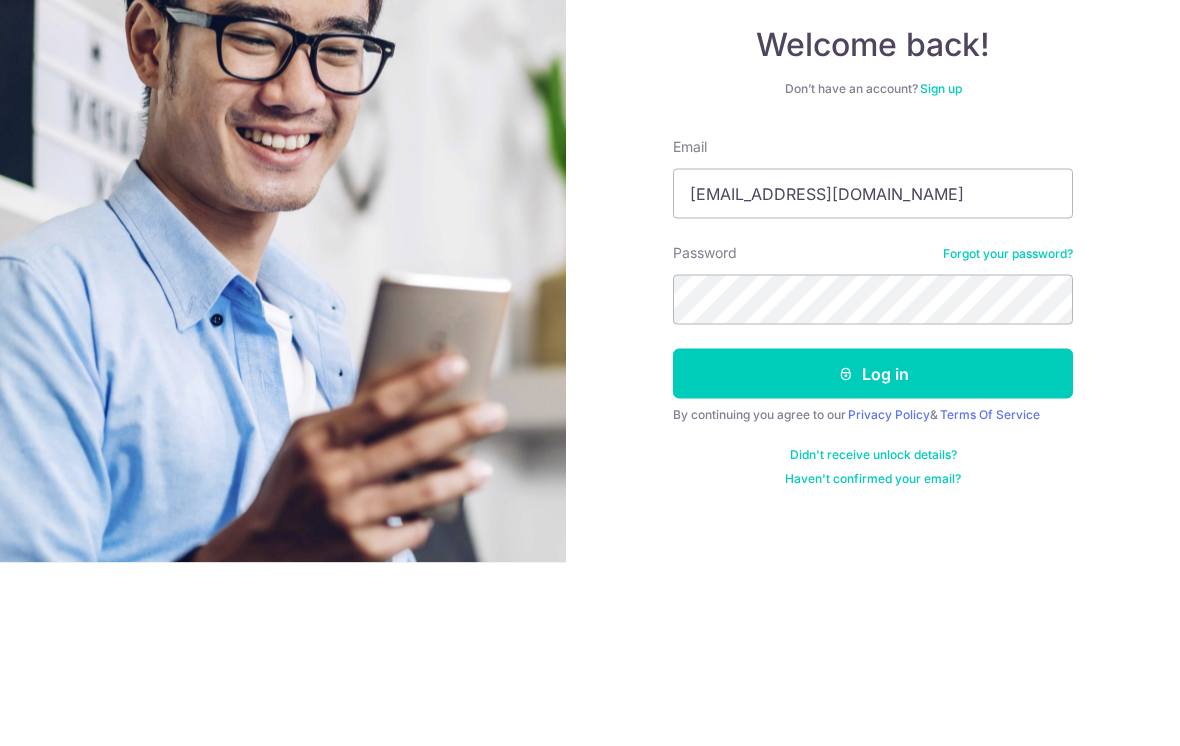 click on "Log in" at bounding box center (873, 557) 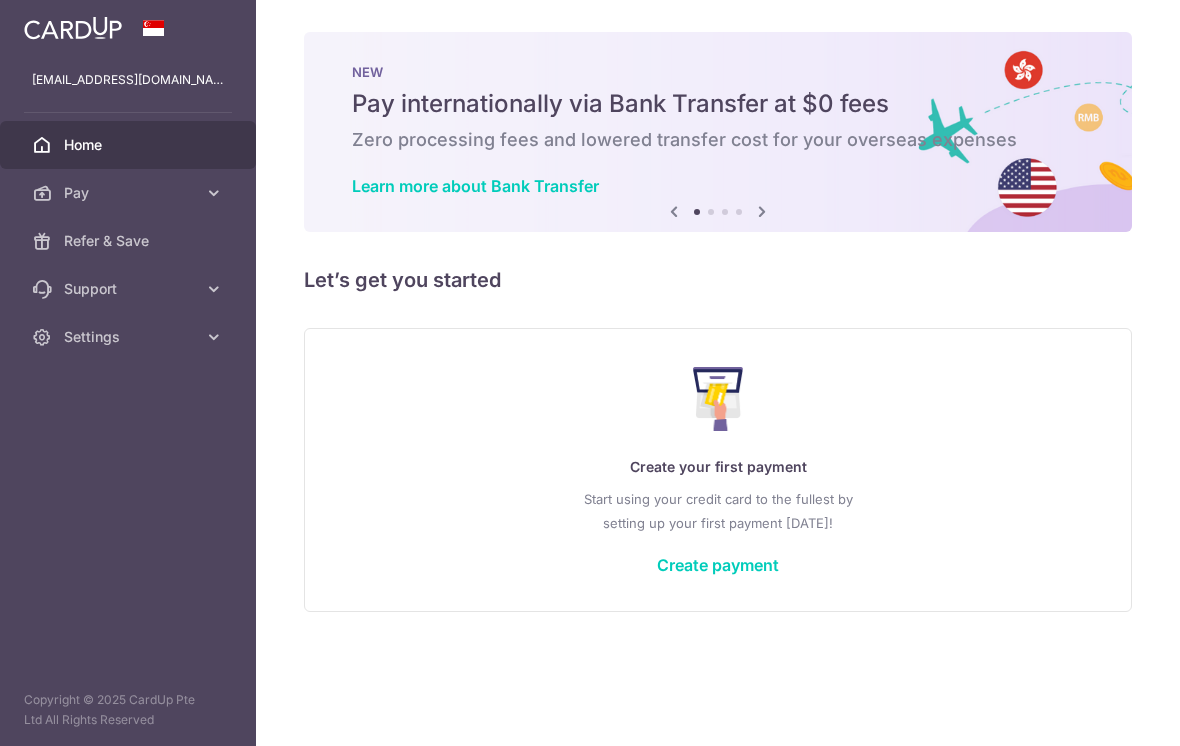 scroll, scrollTop: 0, scrollLeft: 0, axis: both 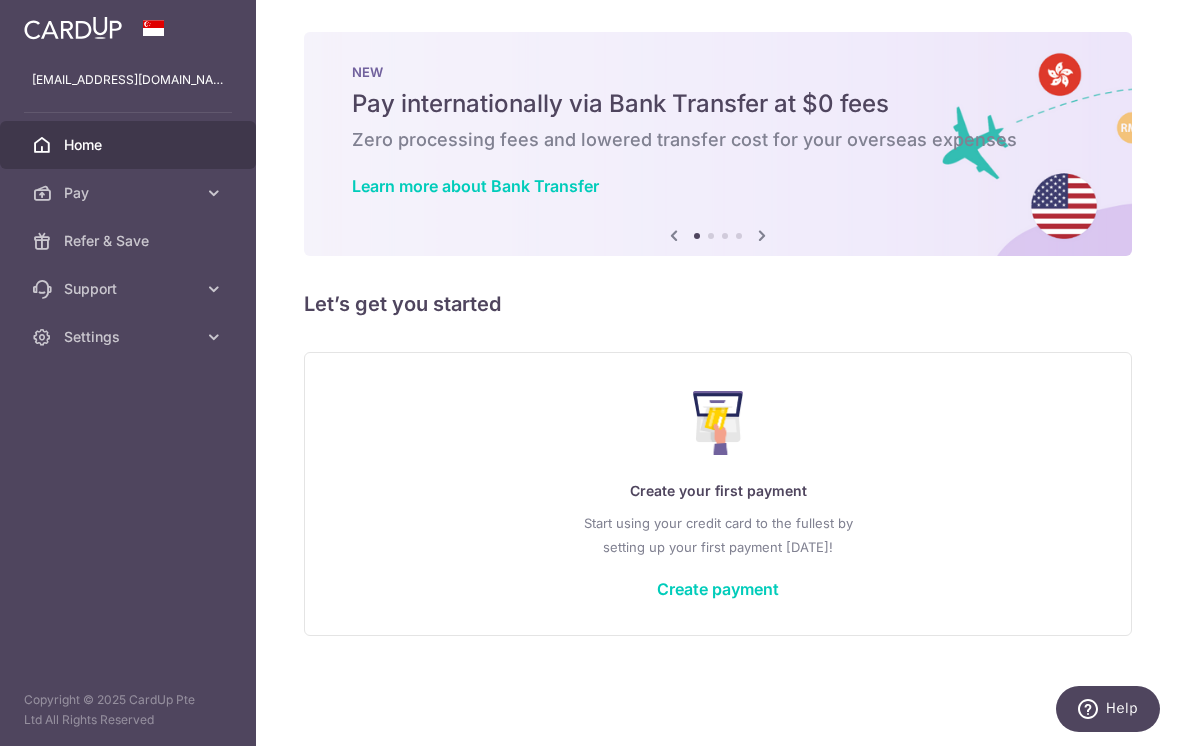 click on "Help" at bounding box center [1122, 708] 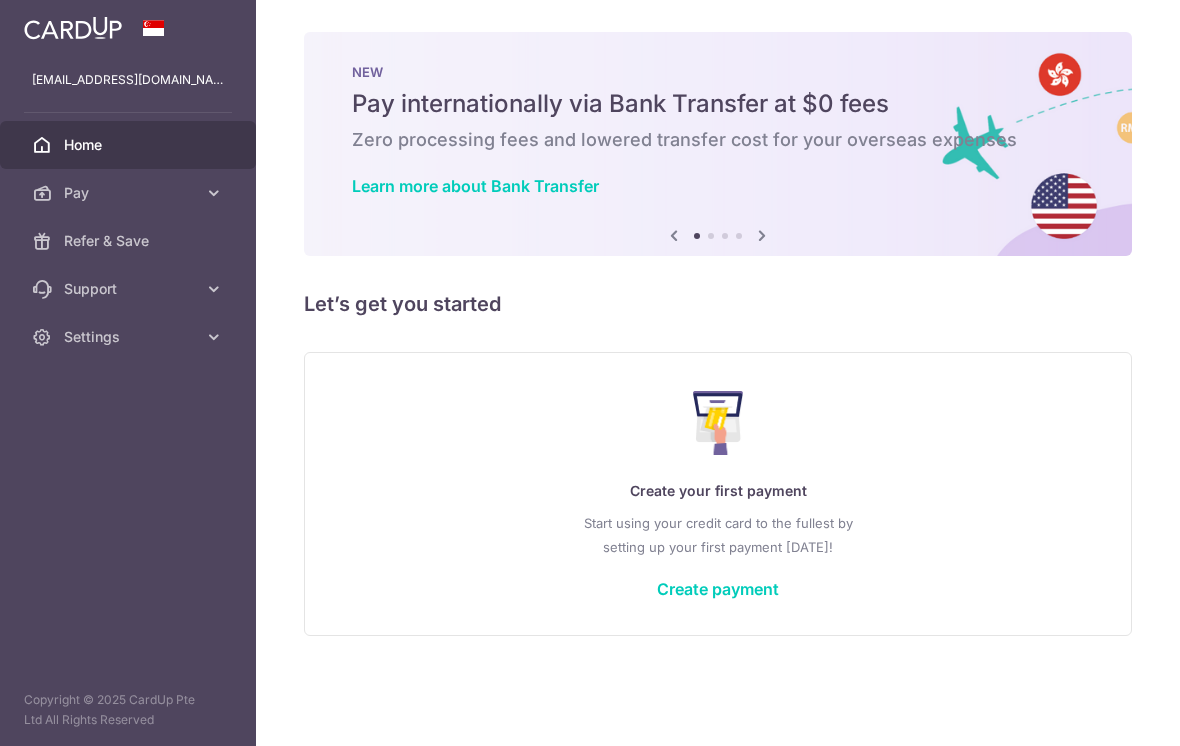 scroll, scrollTop: 0, scrollLeft: 0, axis: both 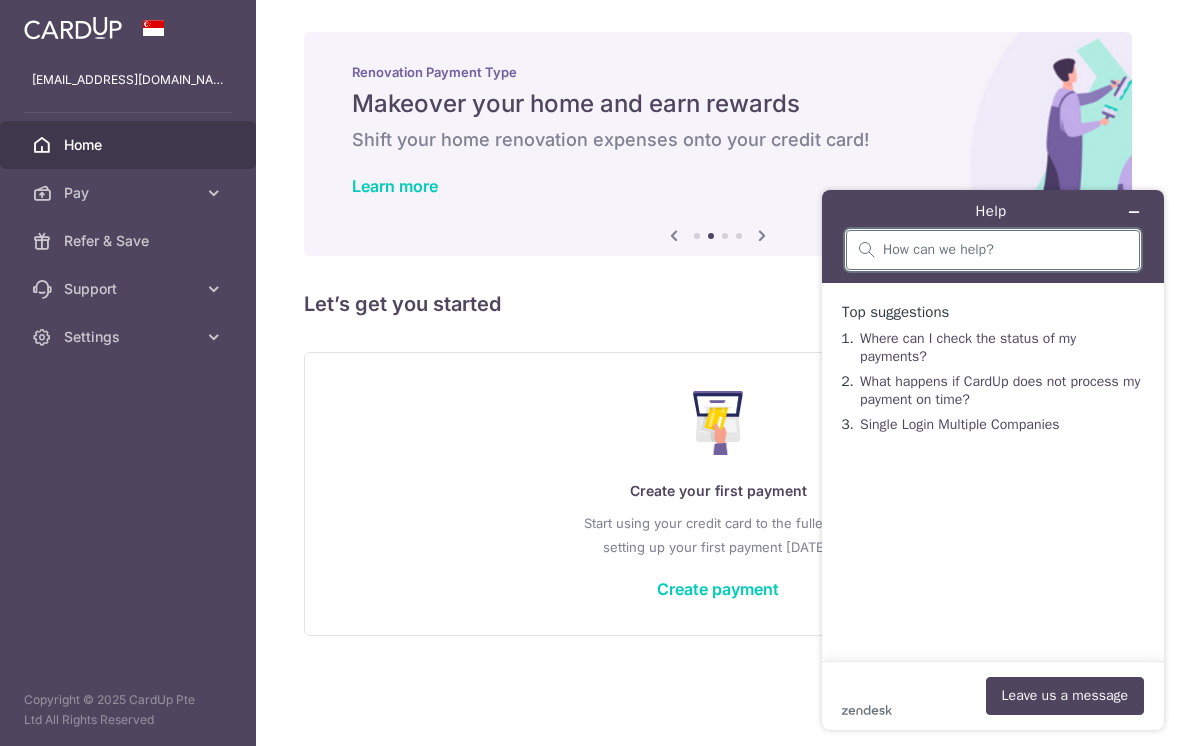 click at bounding box center (1005, 250) 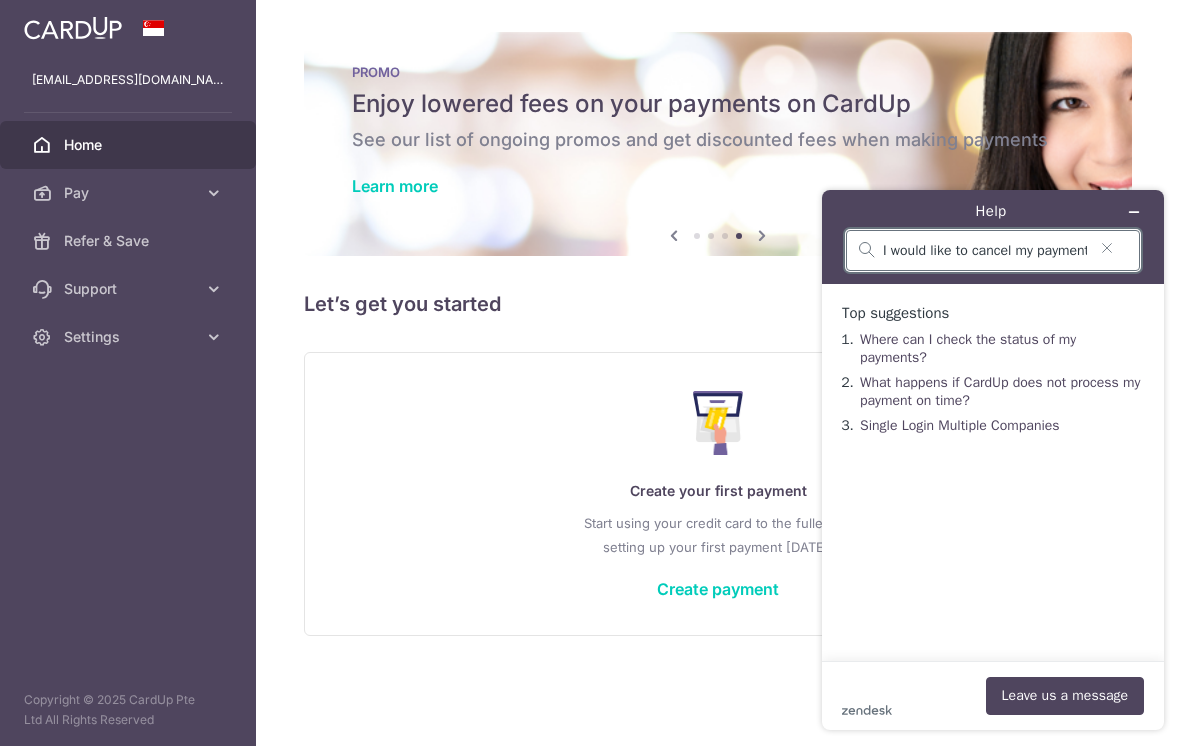 type on "I would like to cancel my payment schedule to IRAS" 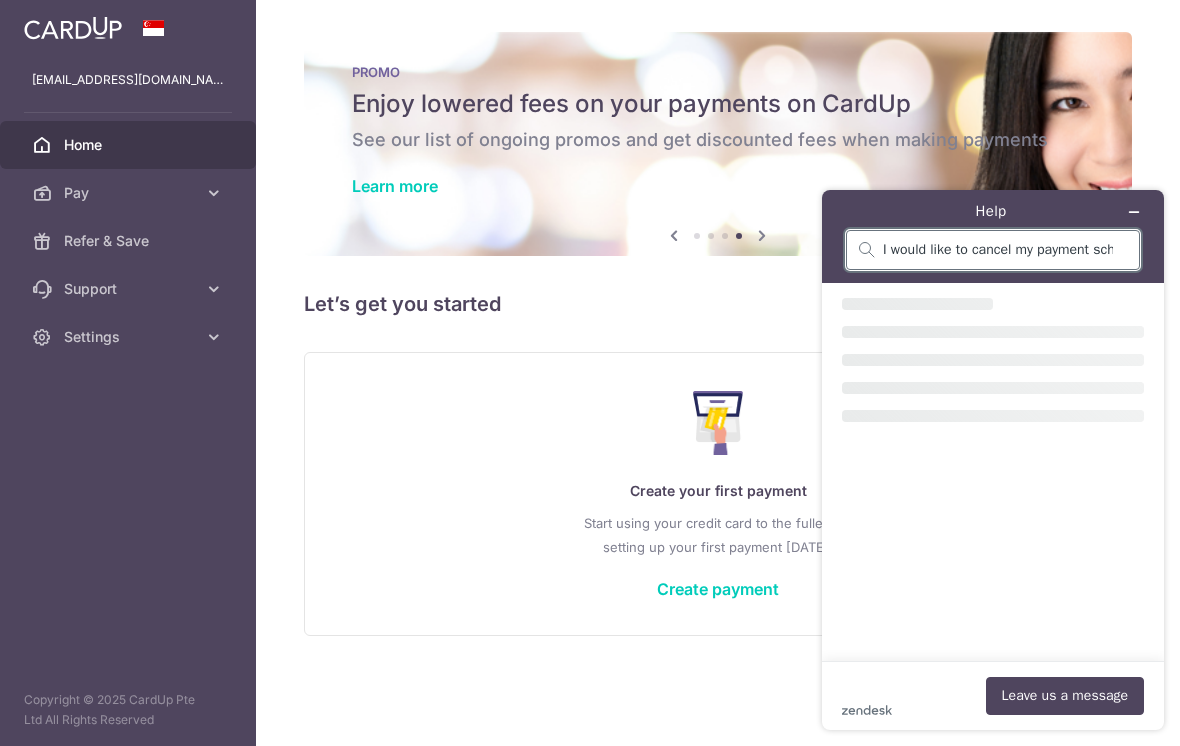 scroll, scrollTop: 31, scrollLeft: 0, axis: vertical 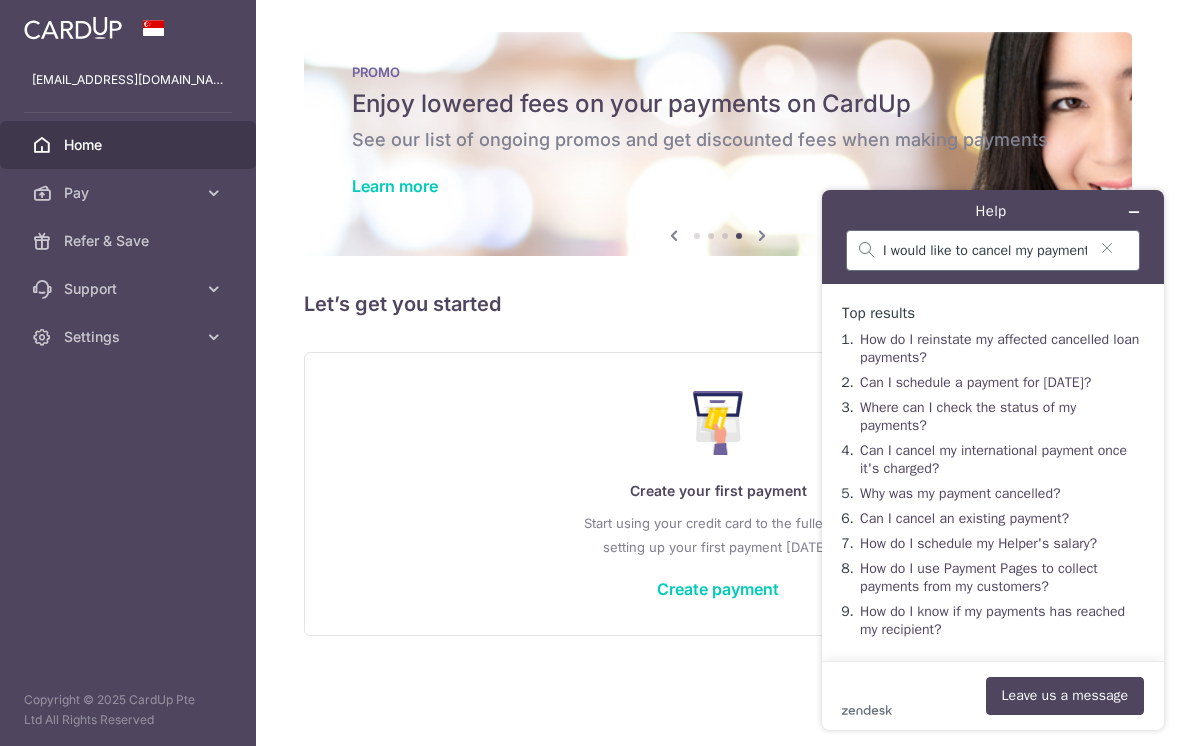 click on "Leave us a message" at bounding box center (1065, 696) 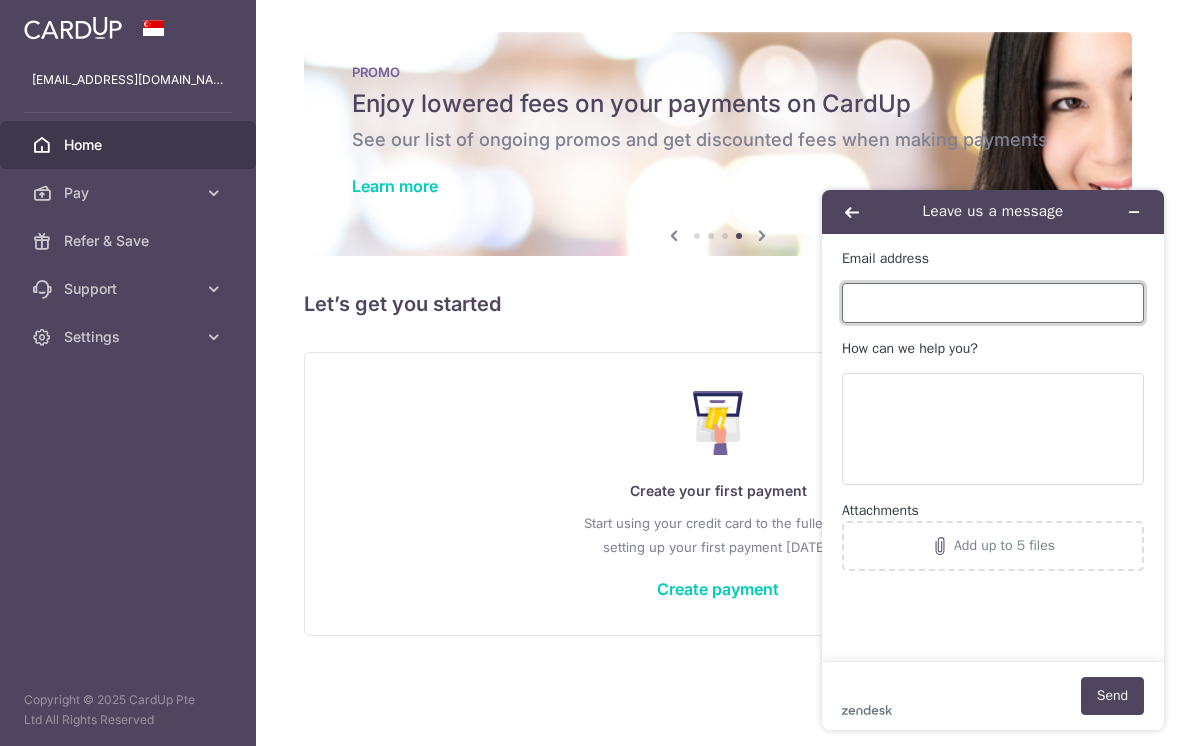 click on "Email address" at bounding box center [993, 303] 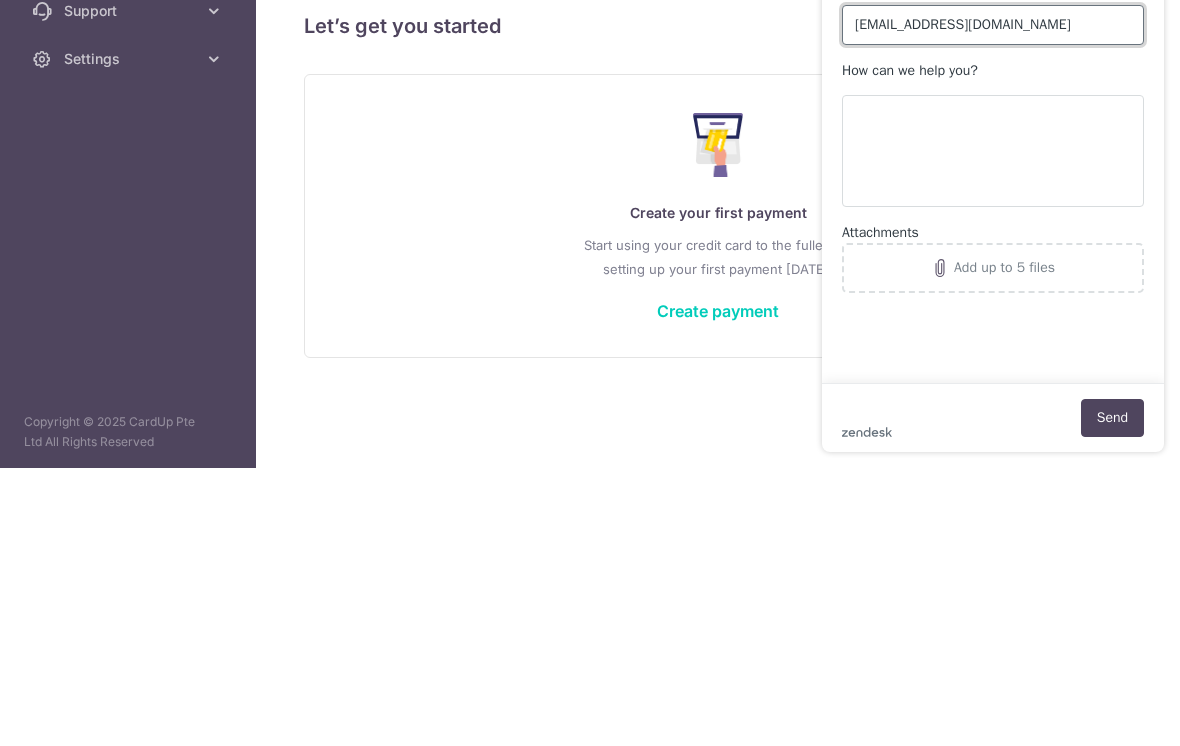 type on "[EMAIL_ADDRESS][DOMAIN_NAME]" 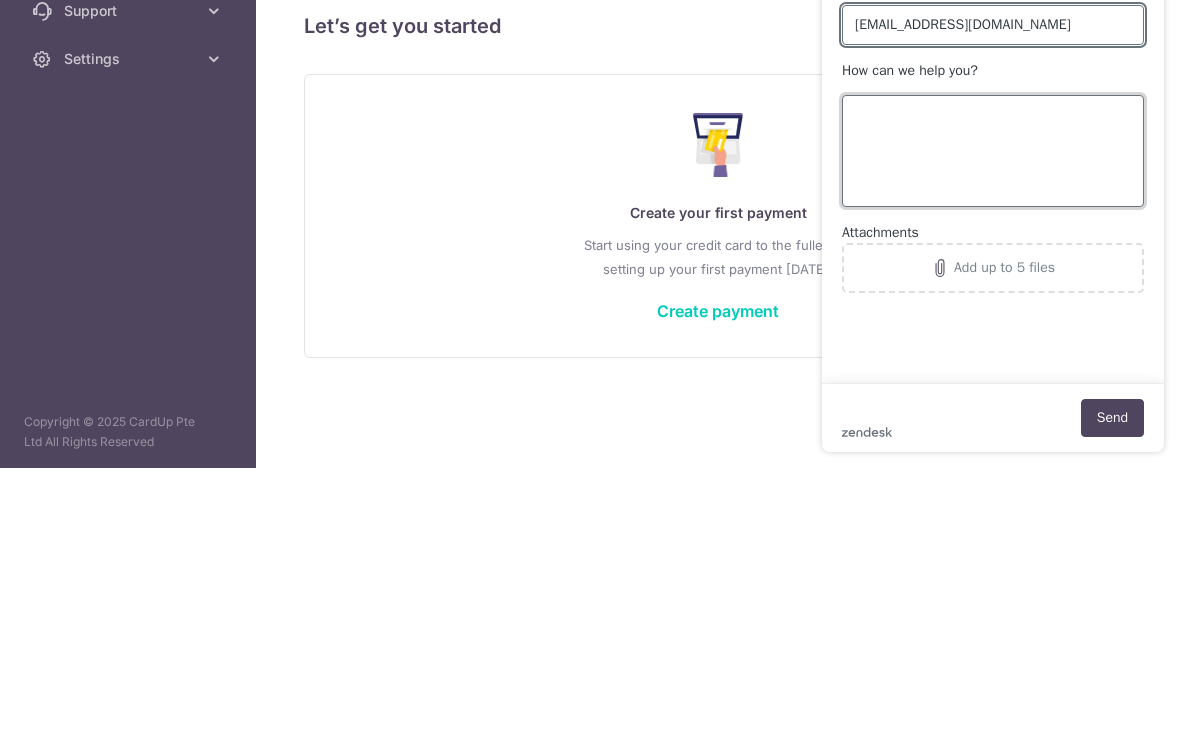 click on "How can we help you?" at bounding box center [993, 151] 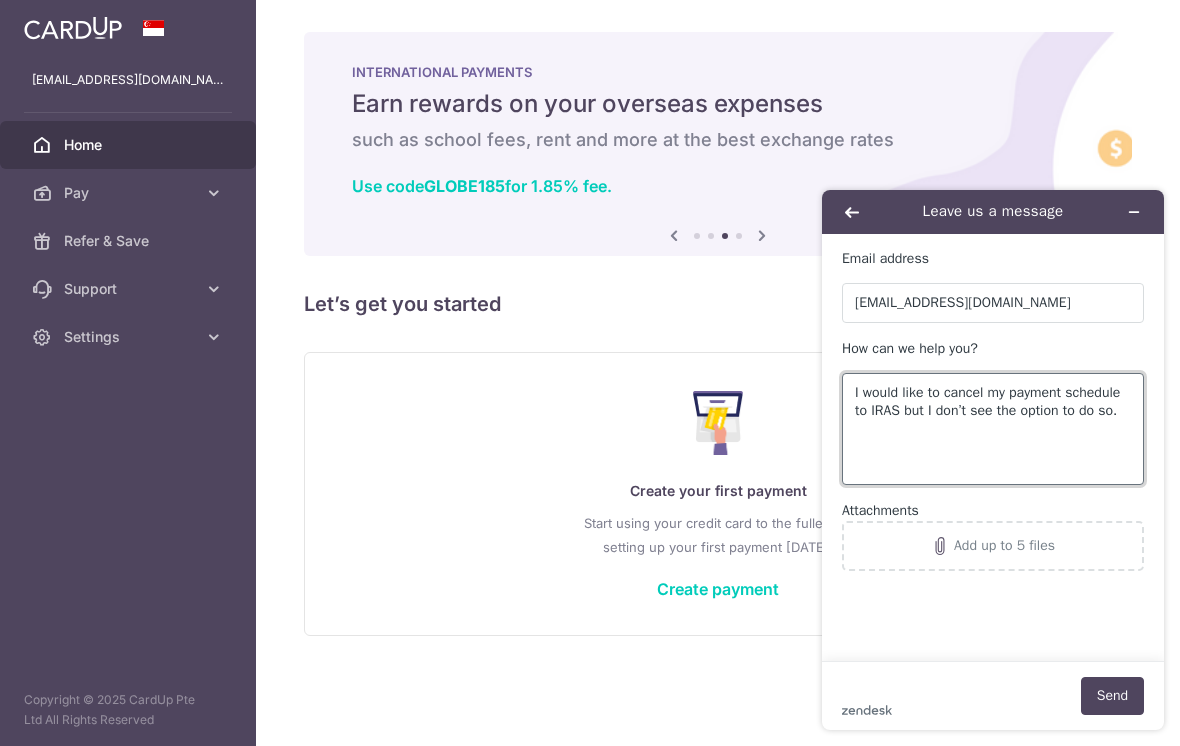 type on "I would like to cancel my payment schedule to IRAS but I don’t see the option to do so." 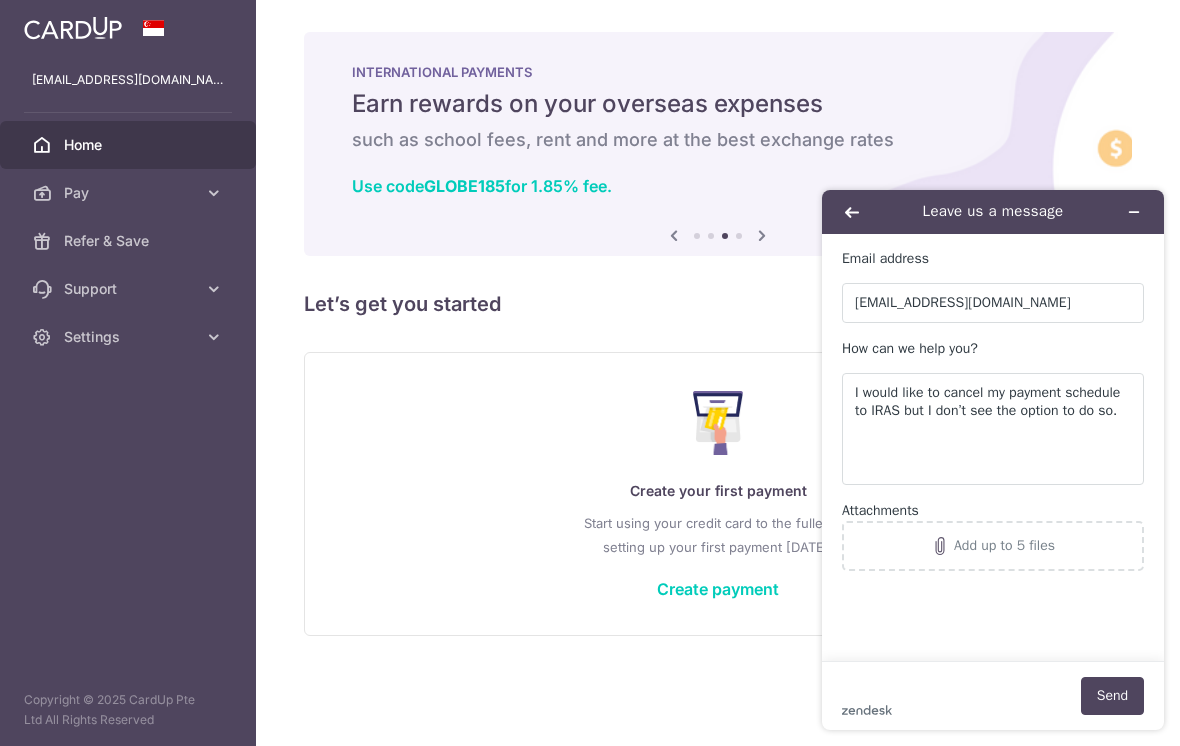 click on "Send" at bounding box center [1112, 696] 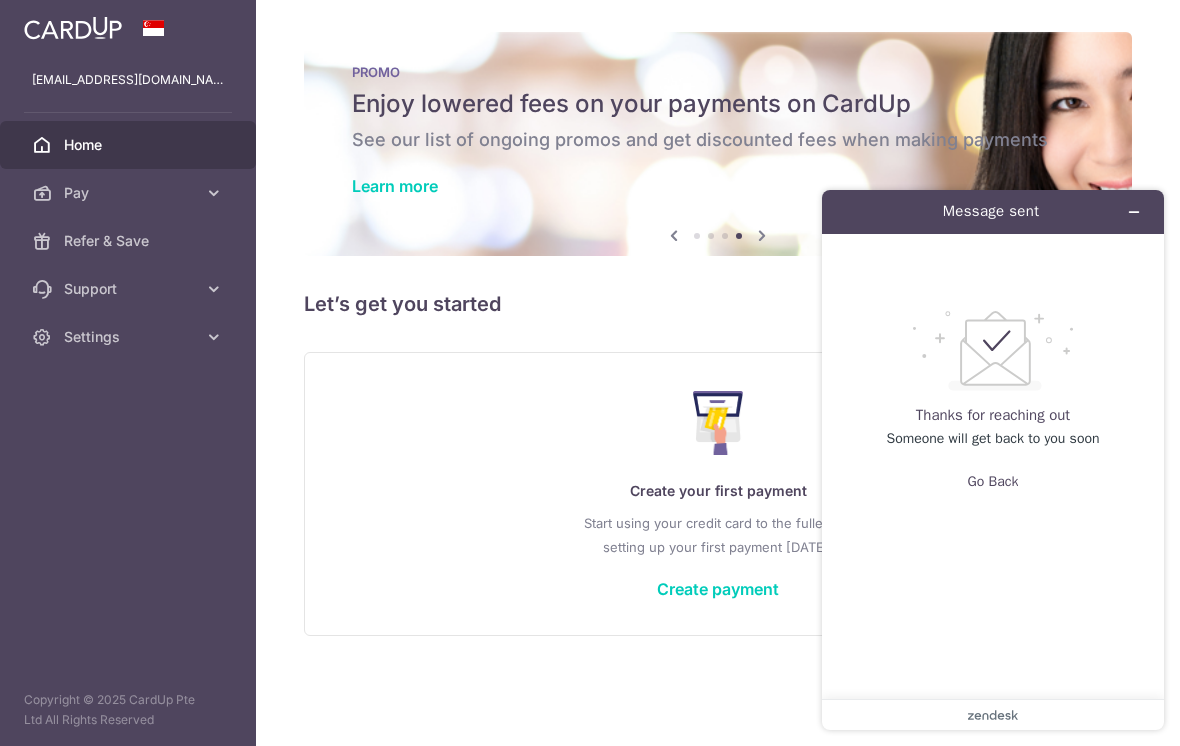 scroll, scrollTop: 0, scrollLeft: 0, axis: both 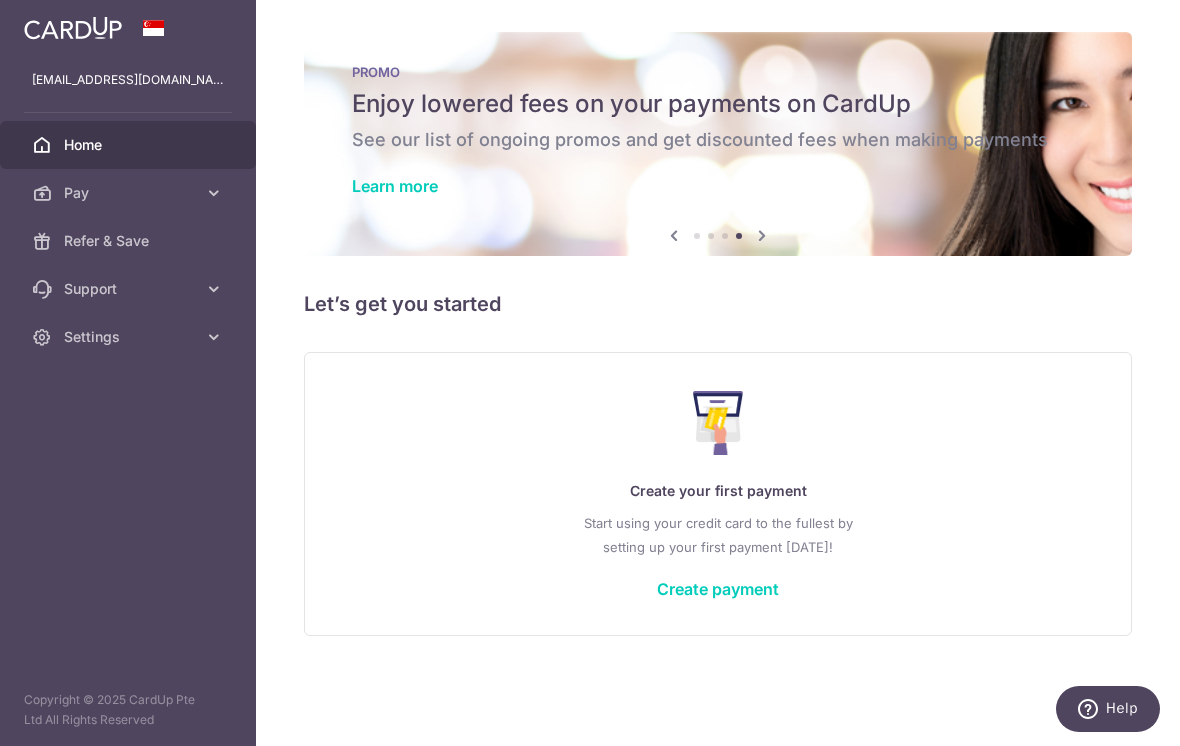 click at bounding box center [0, 0] 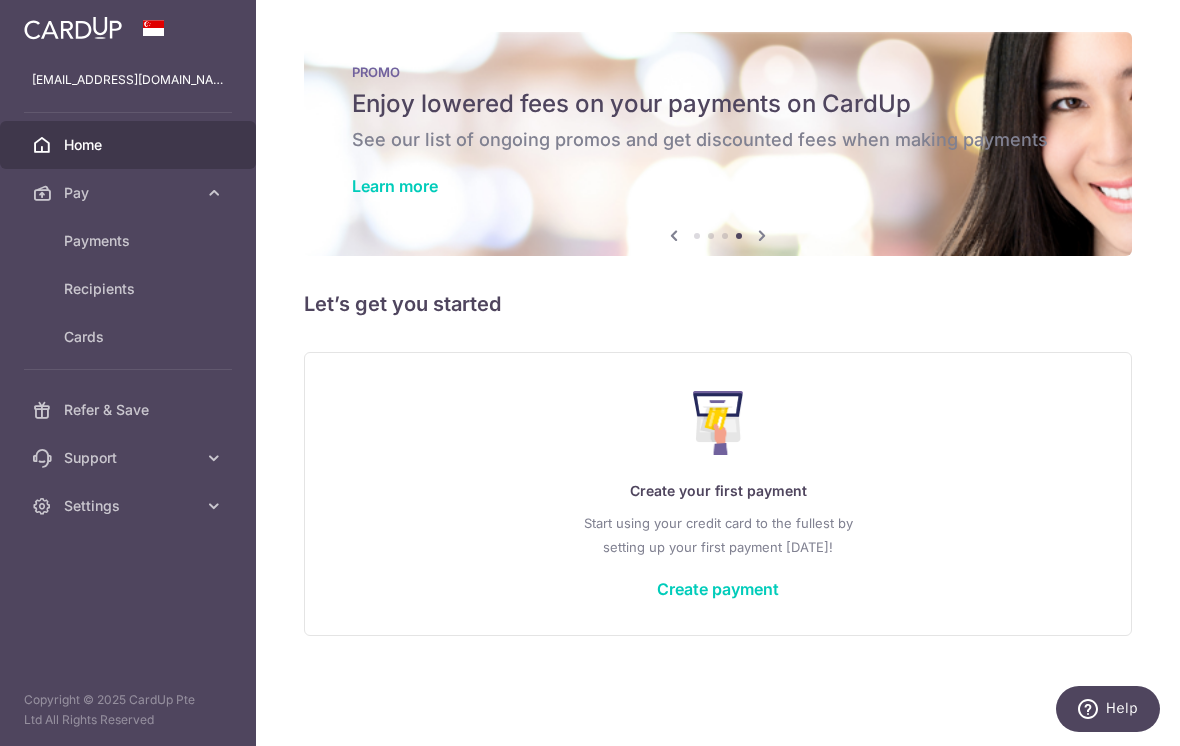 click on "Recipients" at bounding box center [130, 289] 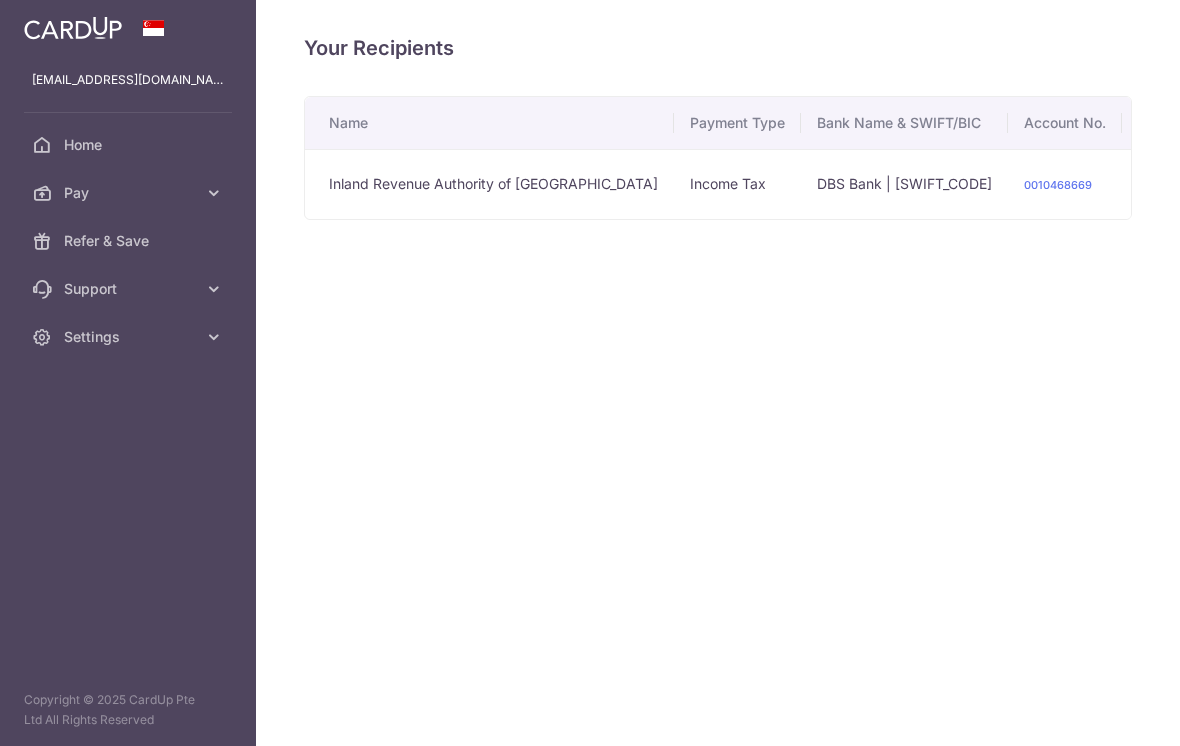 scroll, scrollTop: 0, scrollLeft: 0, axis: both 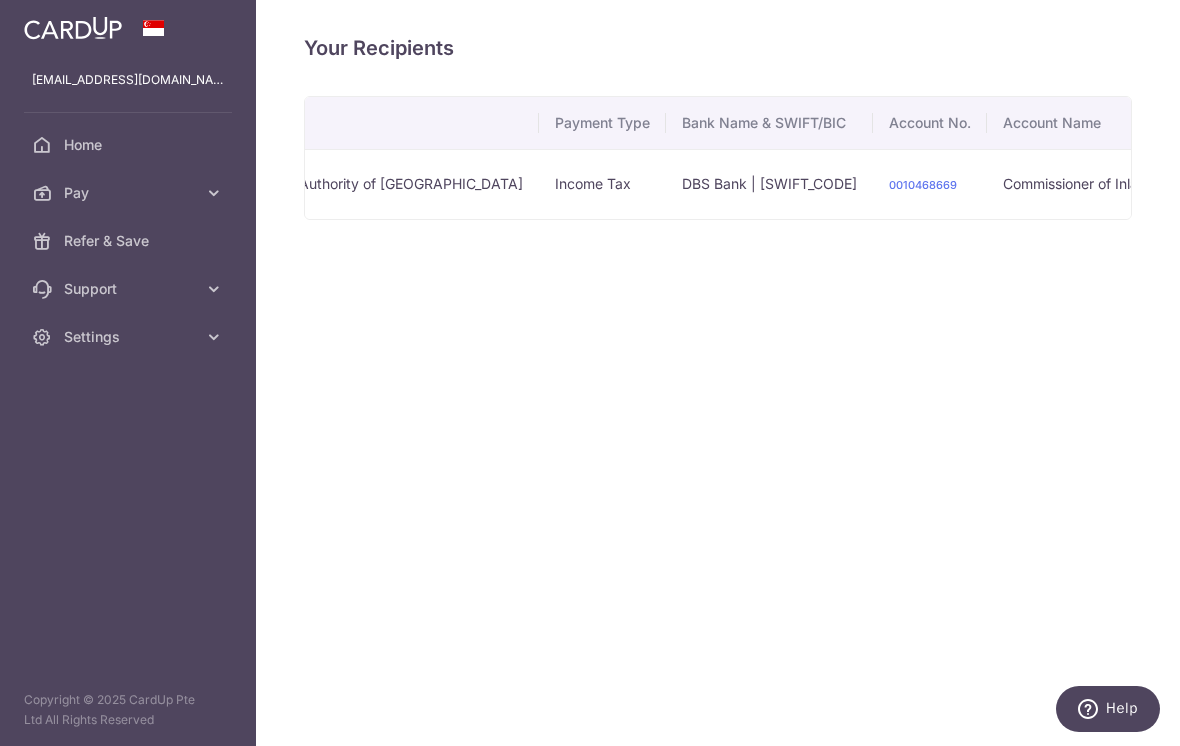 click at bounding box center [1407, 184] 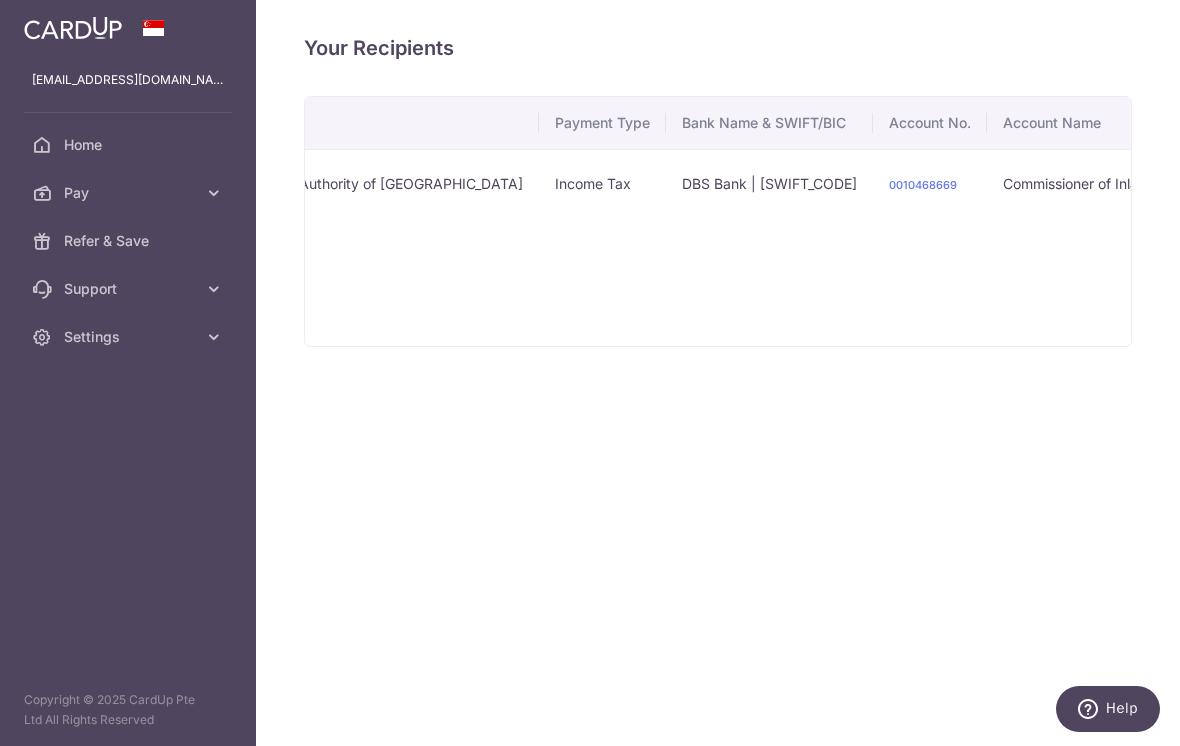 click on "View/Edit" at bounding box center (1341, 240) 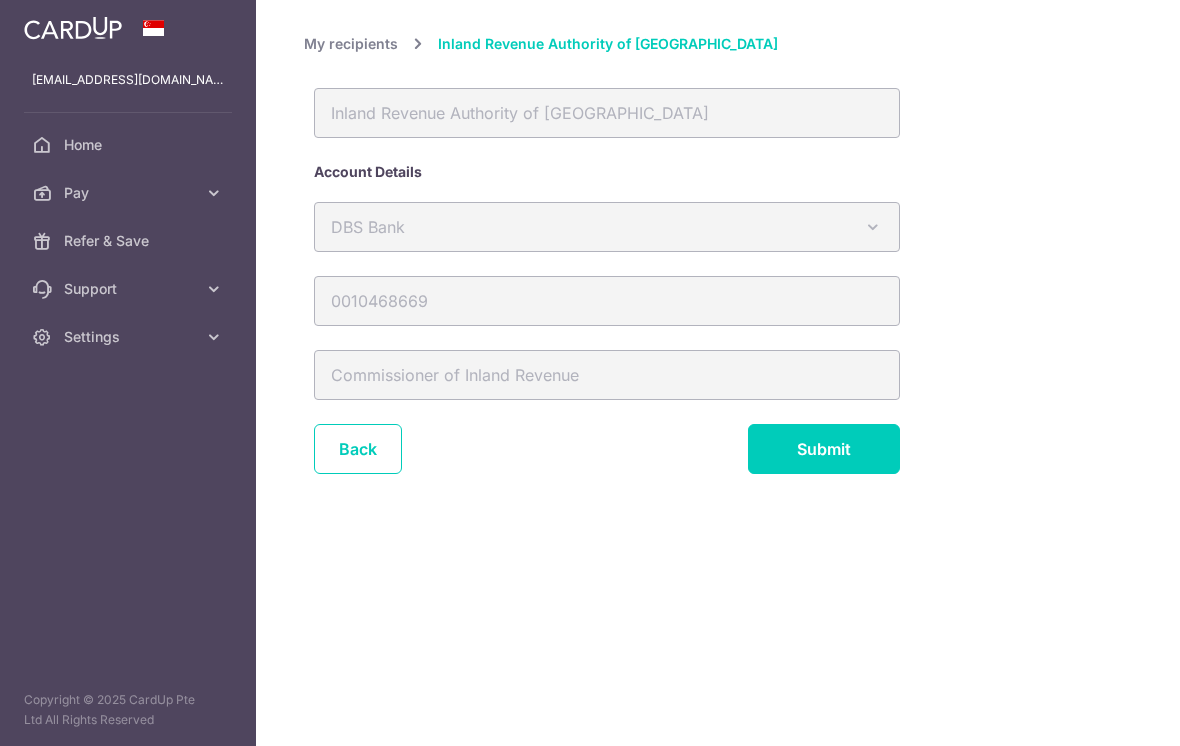 scroll, scrollTop: 0, scrollLeft: 0, axis: both 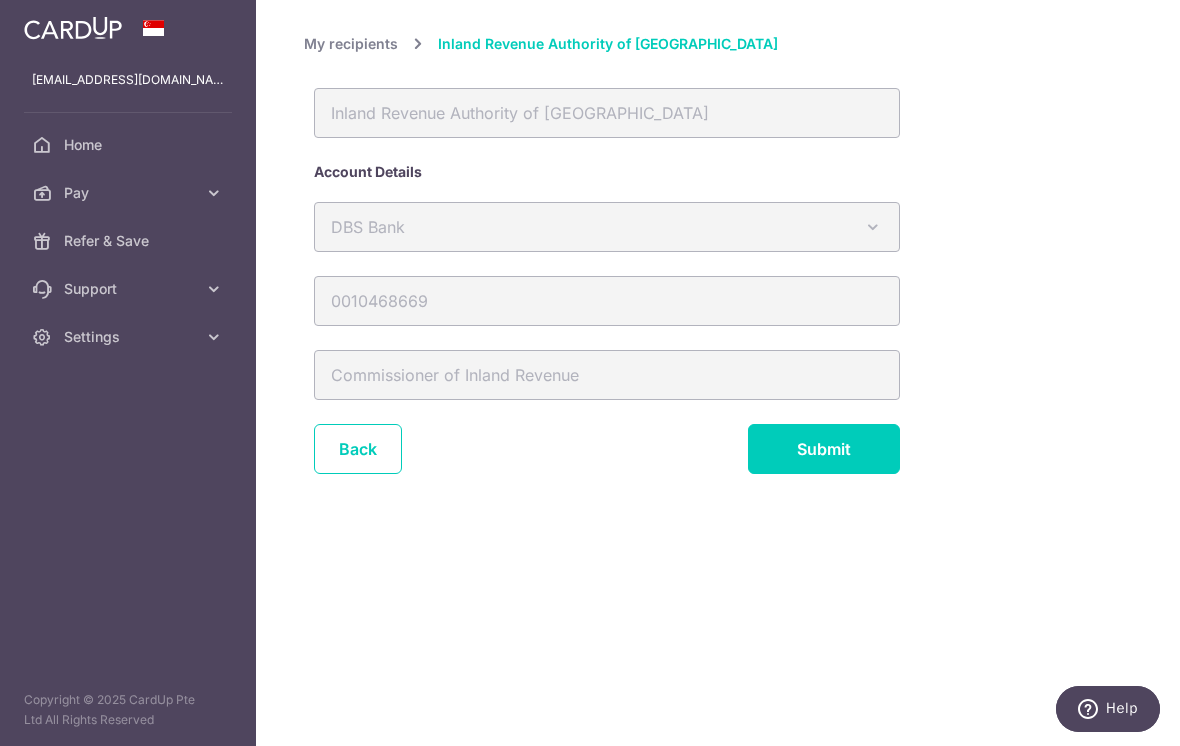 click on "Back" at bounding box center [358, 449] 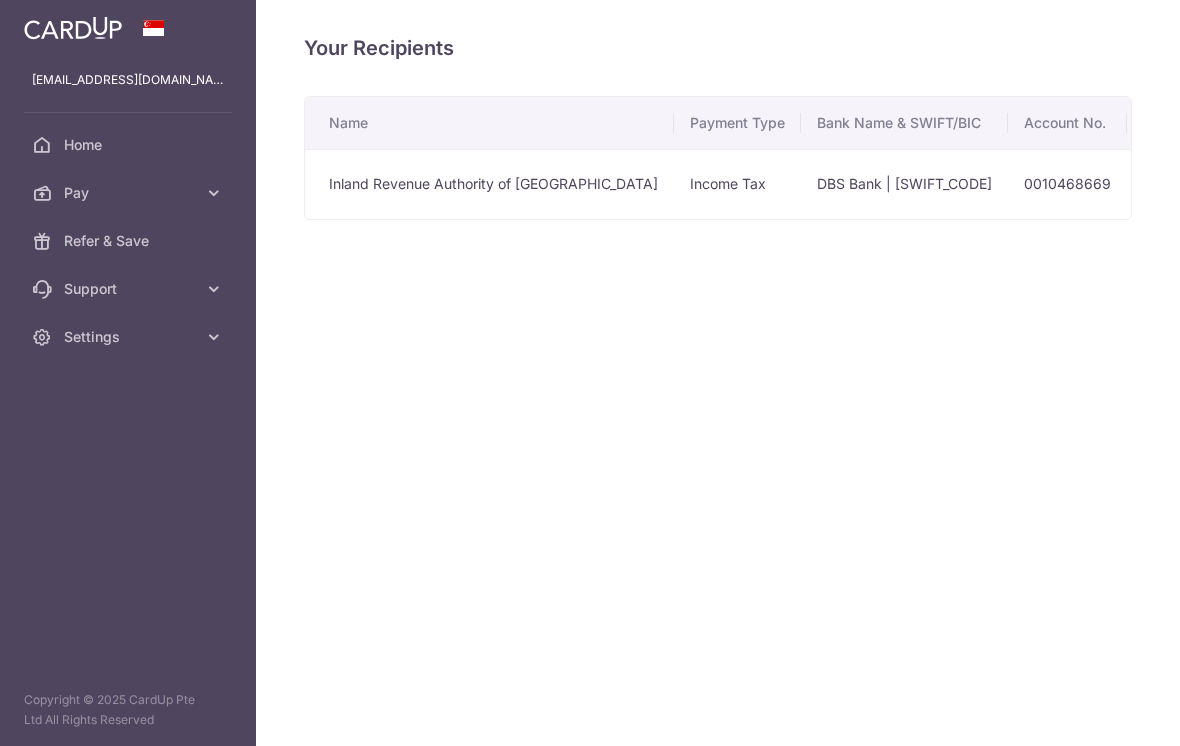scroll, scrollTop: 0, scrollLeft: 0, axis: both 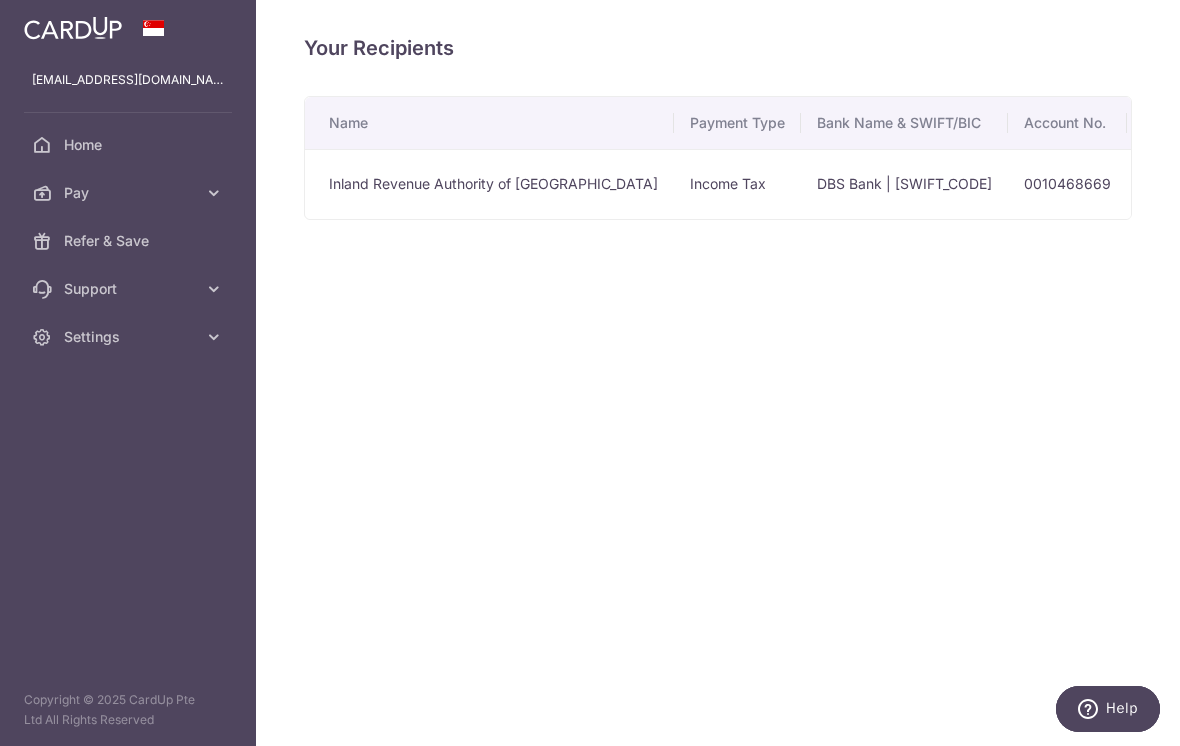 click on "Create Payment" at bounding box center [1442, 183] 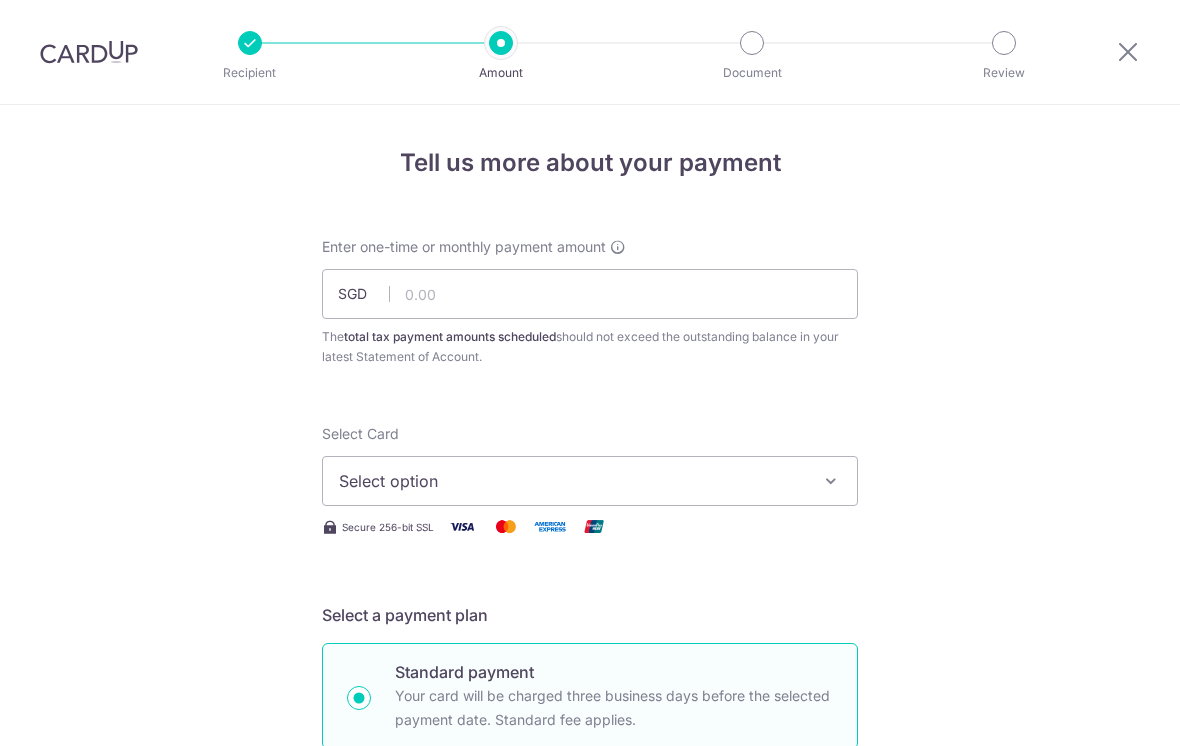scroll, scrollTop: 0, scrollLeft: 0, axis: both 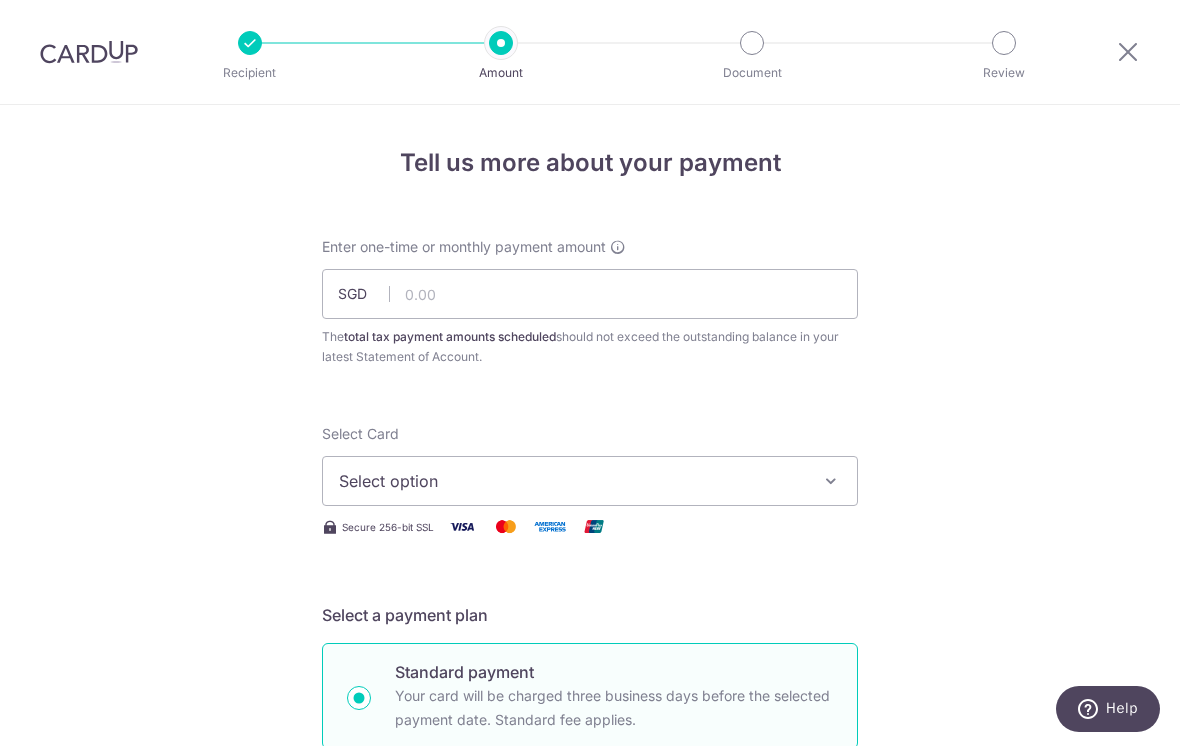 click at bounding box center (1128, 51) 